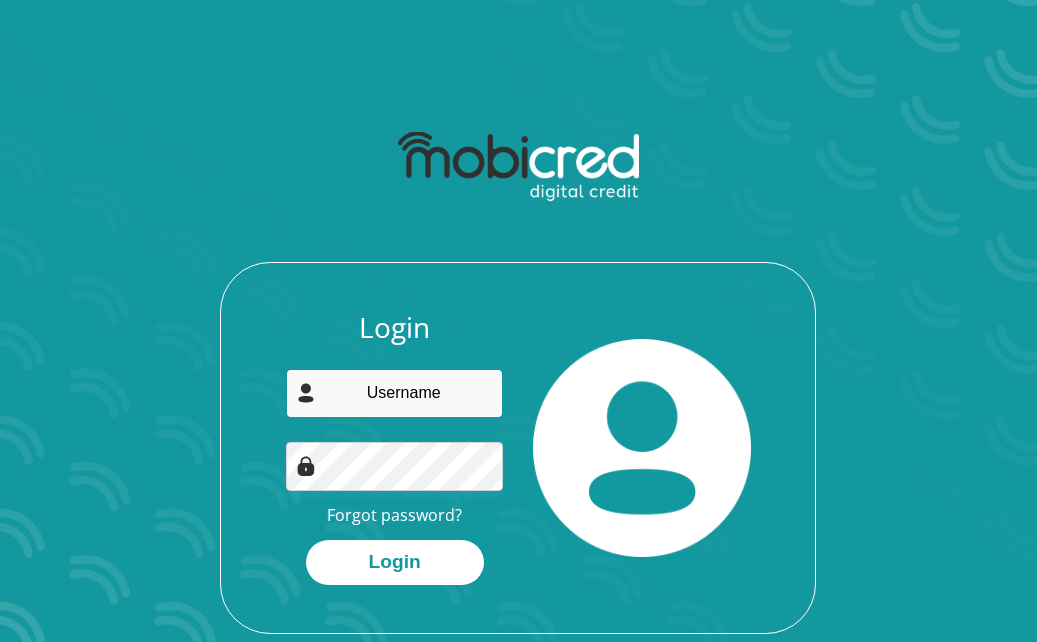 click at bounding box center [394, 393] 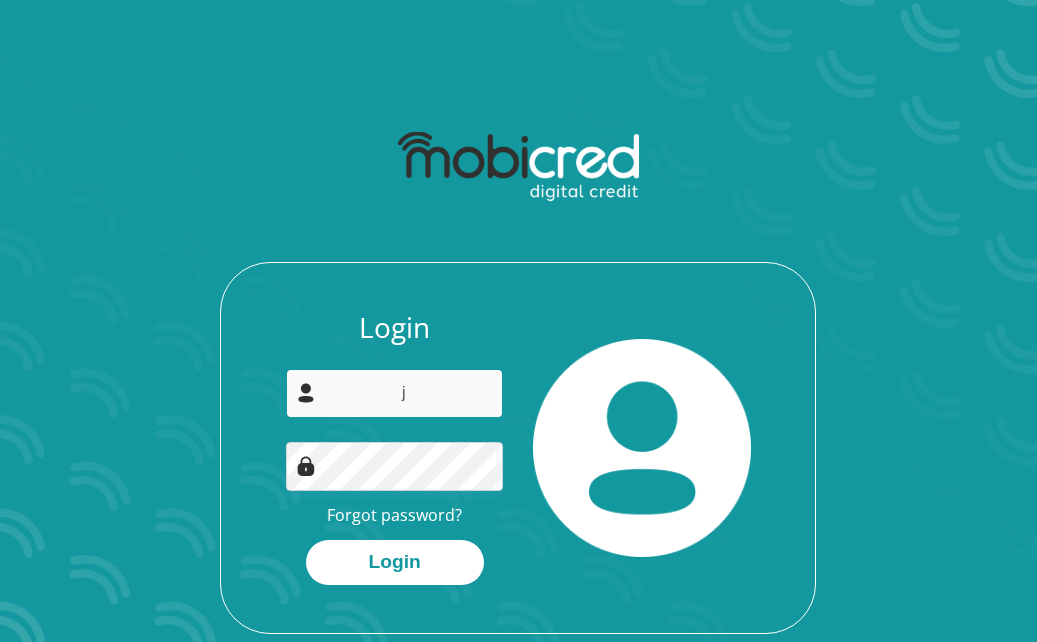 scroll, scrollTop: 0, scrollLeft: 0, axis: both 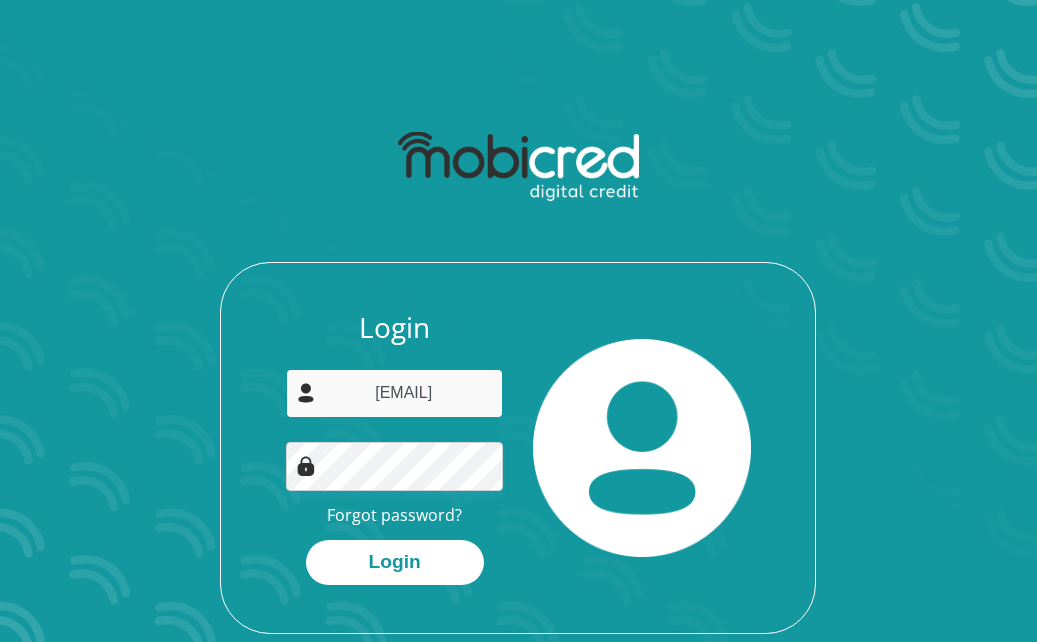 click on "Jabulani588@outlook.om" at bounding box center (394, 393) 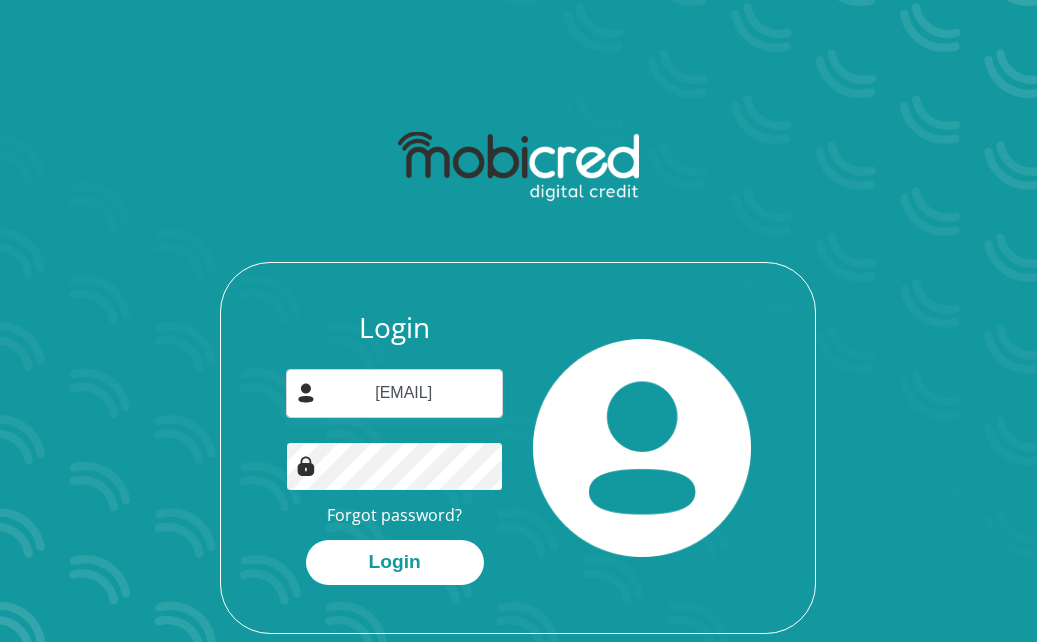 scroll, scrollTop: 0, scrollLeft: 0, axis: both 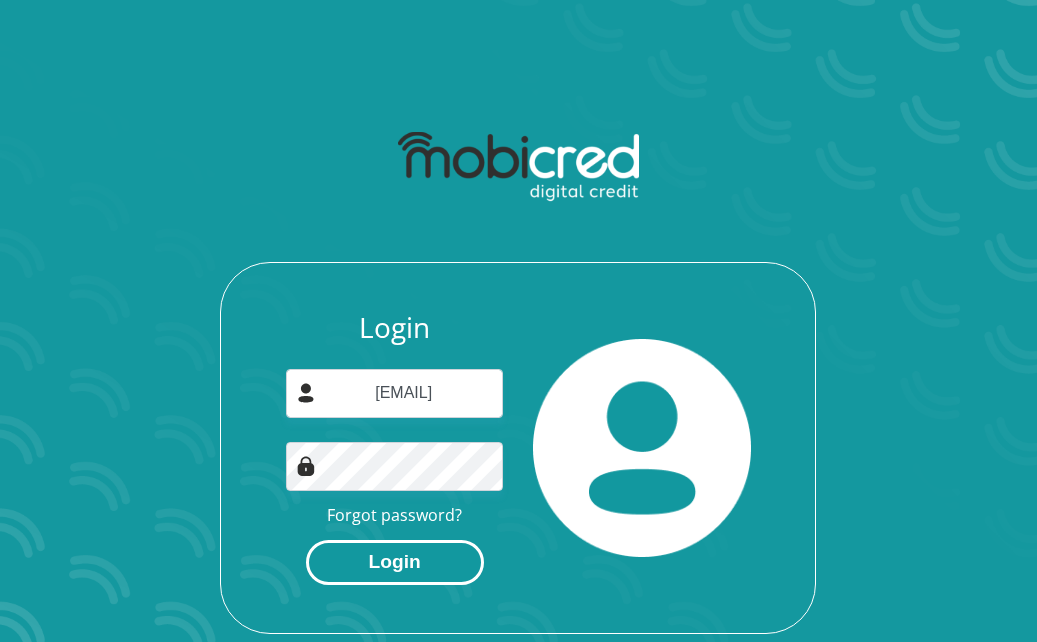 click on "Login" at bounding box center [395, 562] 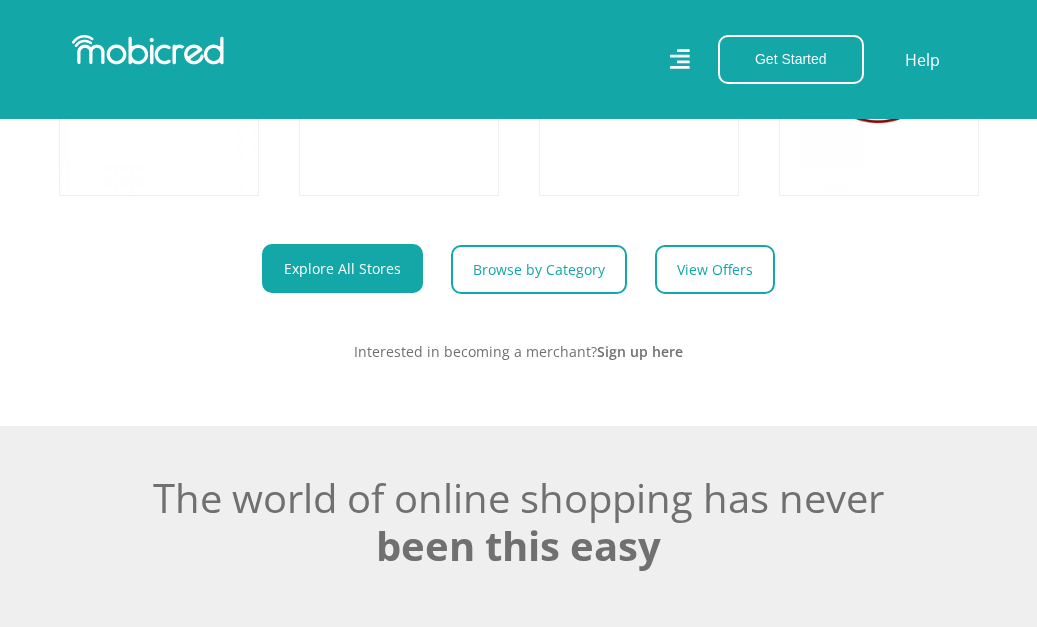 scroll, scrollTop: 970, scrollLeft: 0, axis: vertical 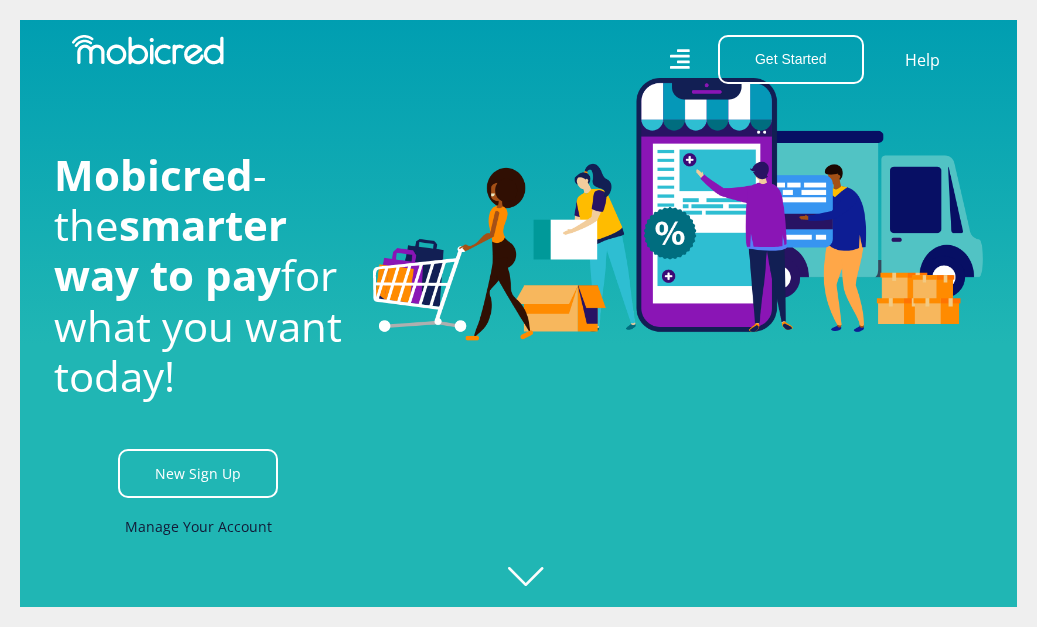 click on "Manage Your Account" at bounding box center (198, 526) 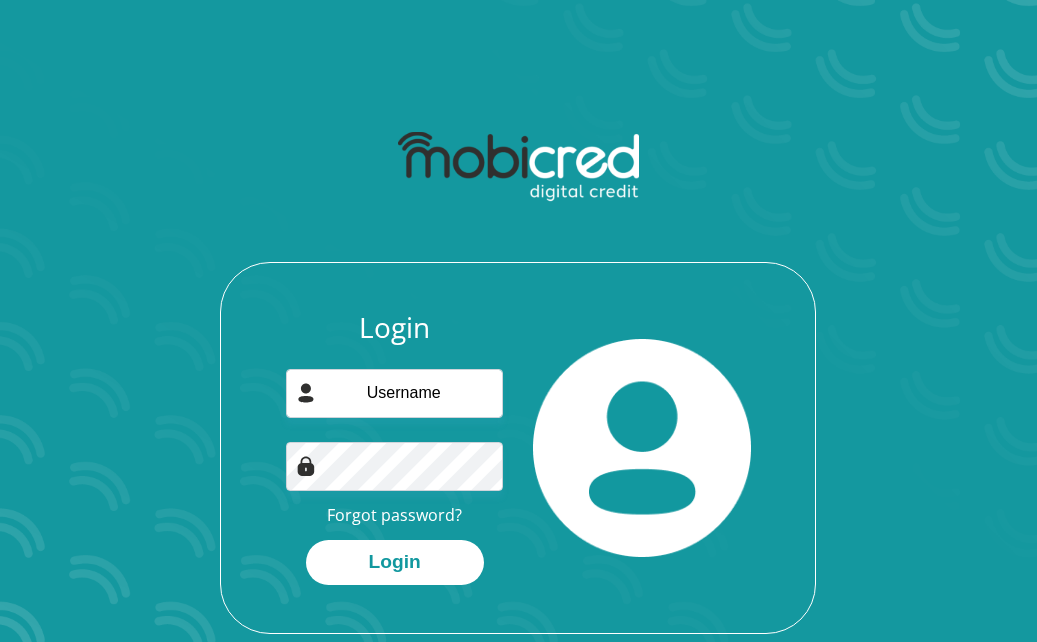 scroll, scrollTop: 0, scrollLeft: 0, axis: both 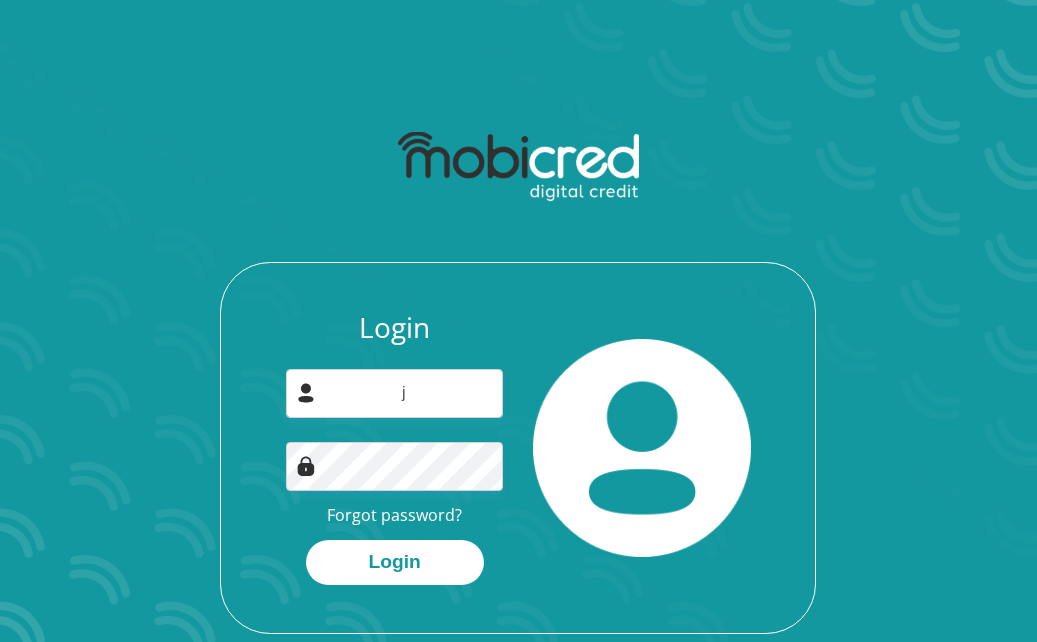 type on "[USERNAME]@example.com" 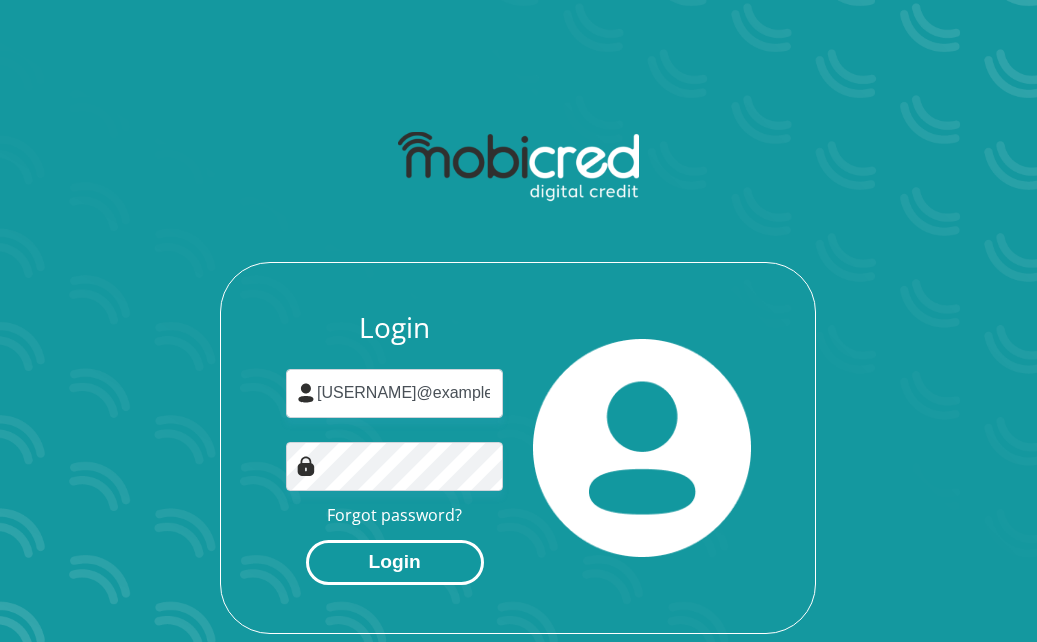 click on "Login" at bounding box center [395, 562] 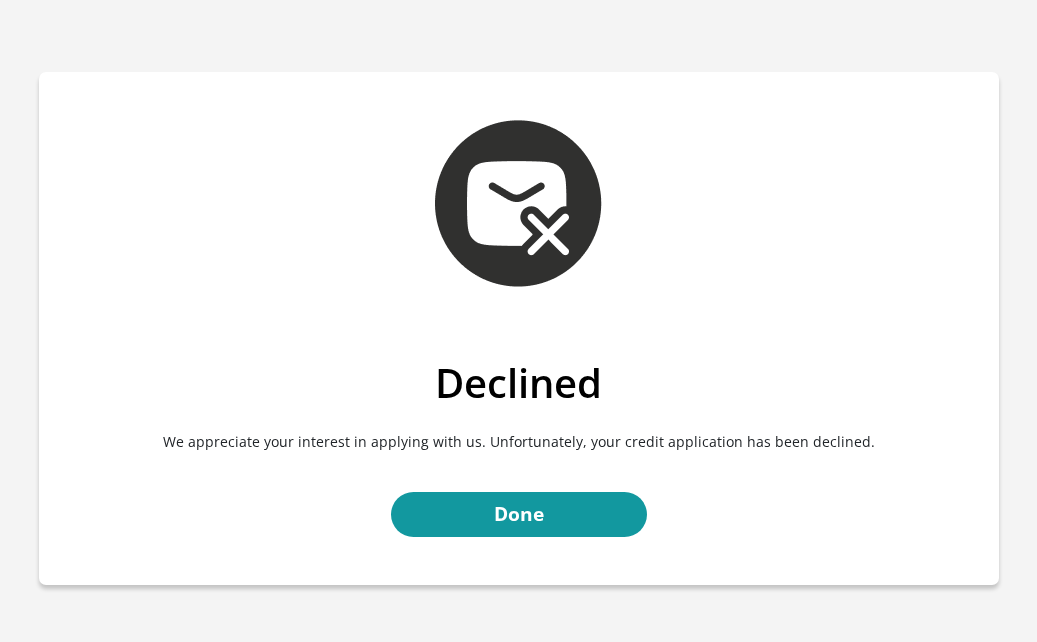 scroll, scrollTop: 0, scrollLeft: 0, axis: both 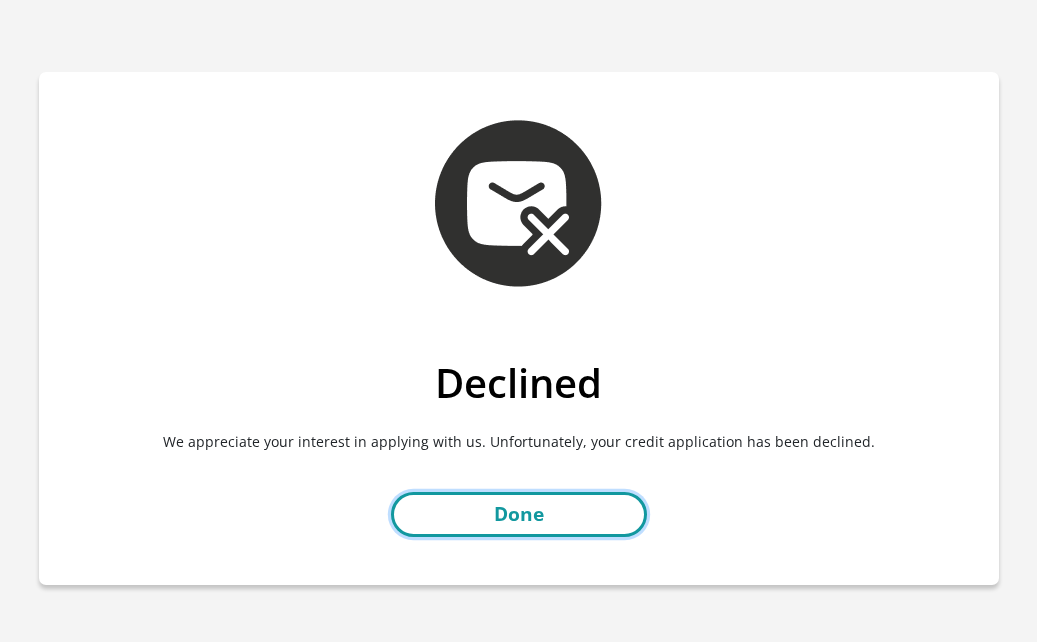click on "Done" at bounding box center [519, 514] 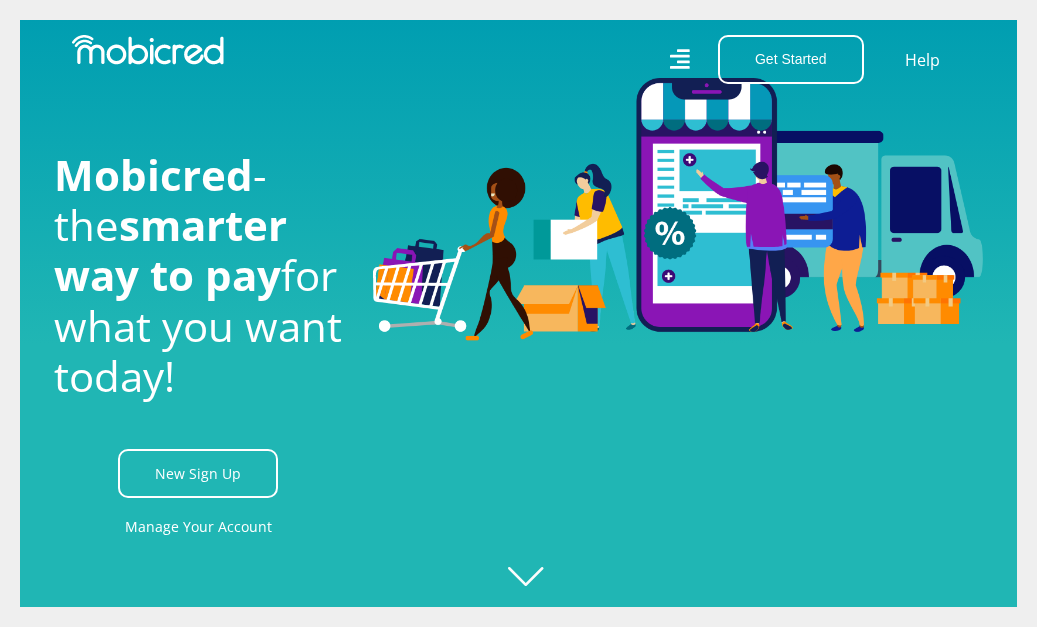 scroll, scrollTop: 0, scrollLeft: 0, axis: both 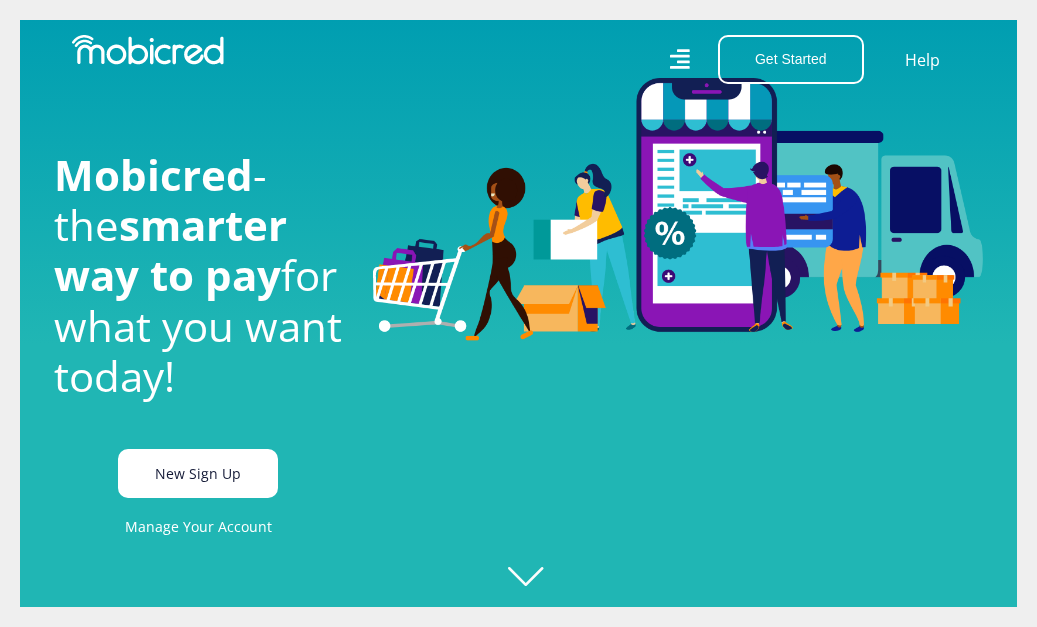click on "New Sign Up" at bounding box center [198, 473] 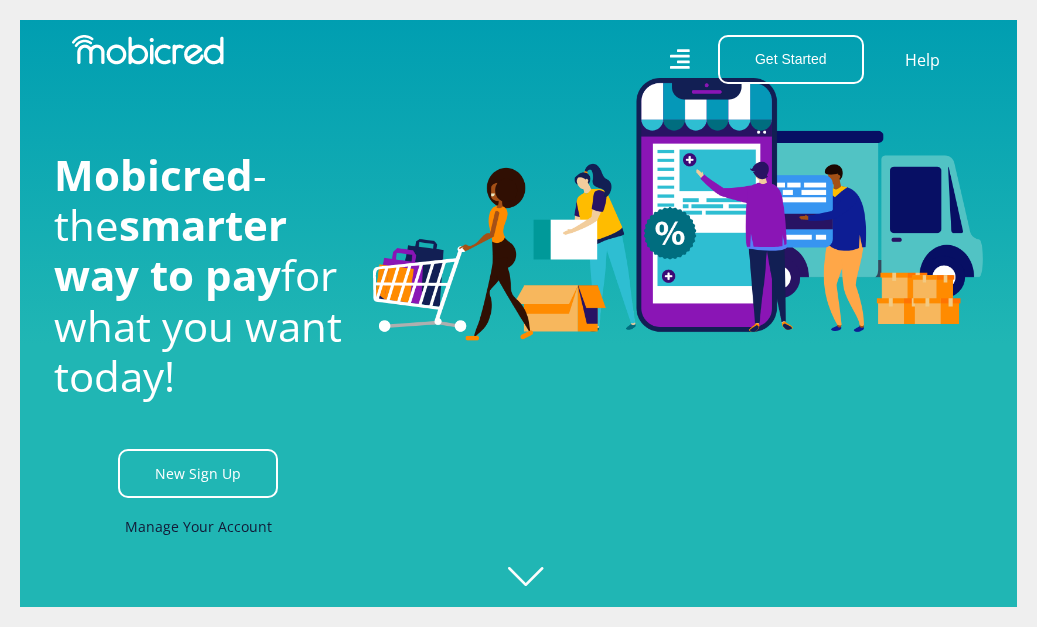 scroll, scrollTop: 0, scrollLeft: 2880, axis: horizontal 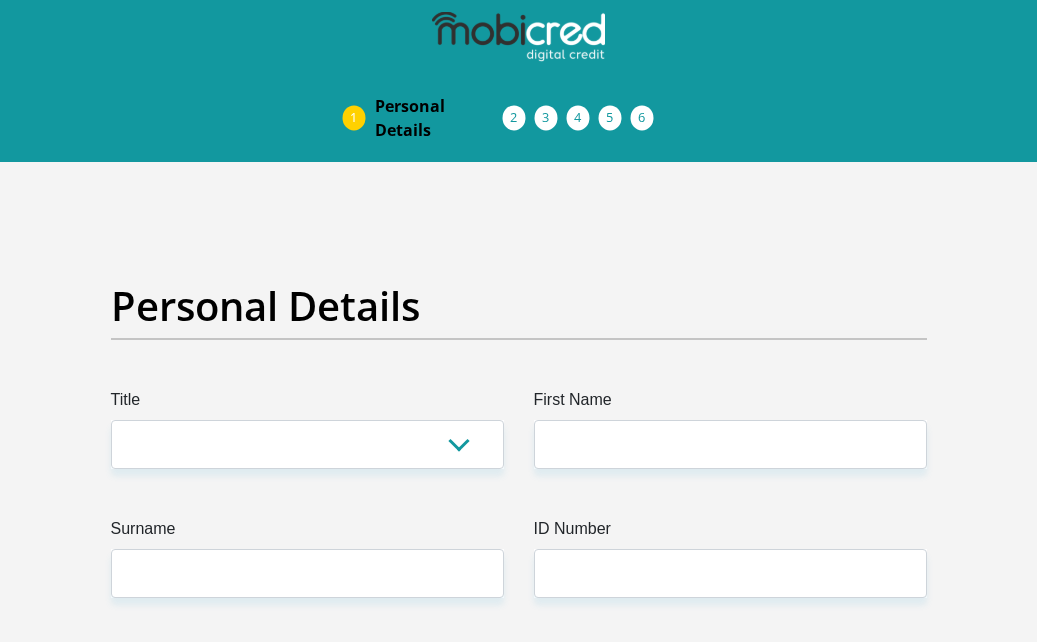 click on "Acceptance  of Services" at bounding box center (535, 118) 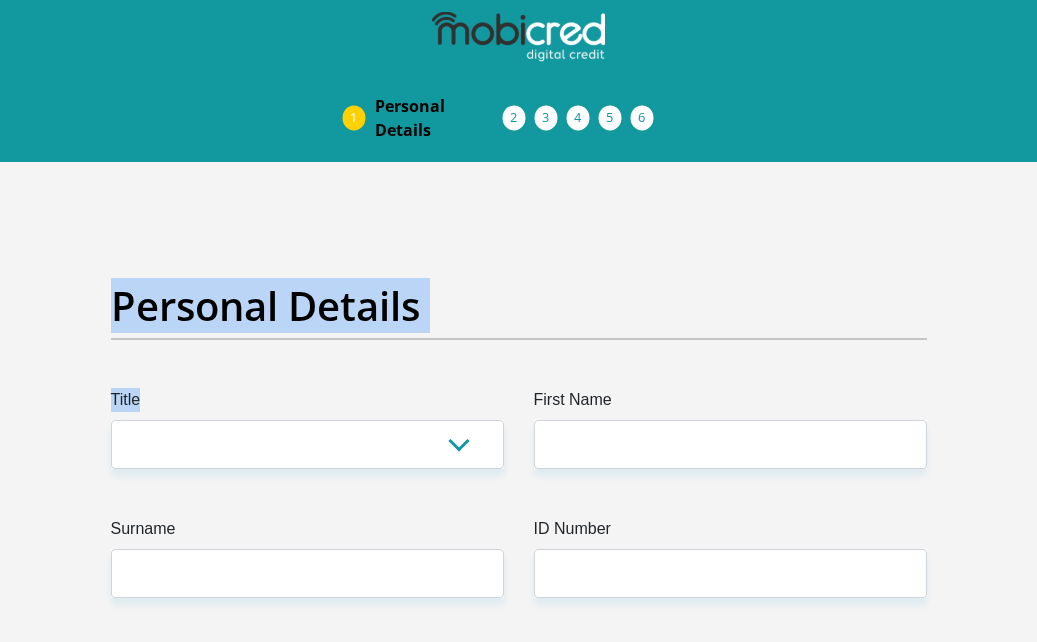 drag, startPoint x: 538, startPoint y: 113, endPoint x: 258, endPoint y: 404, distance: 403.8329 